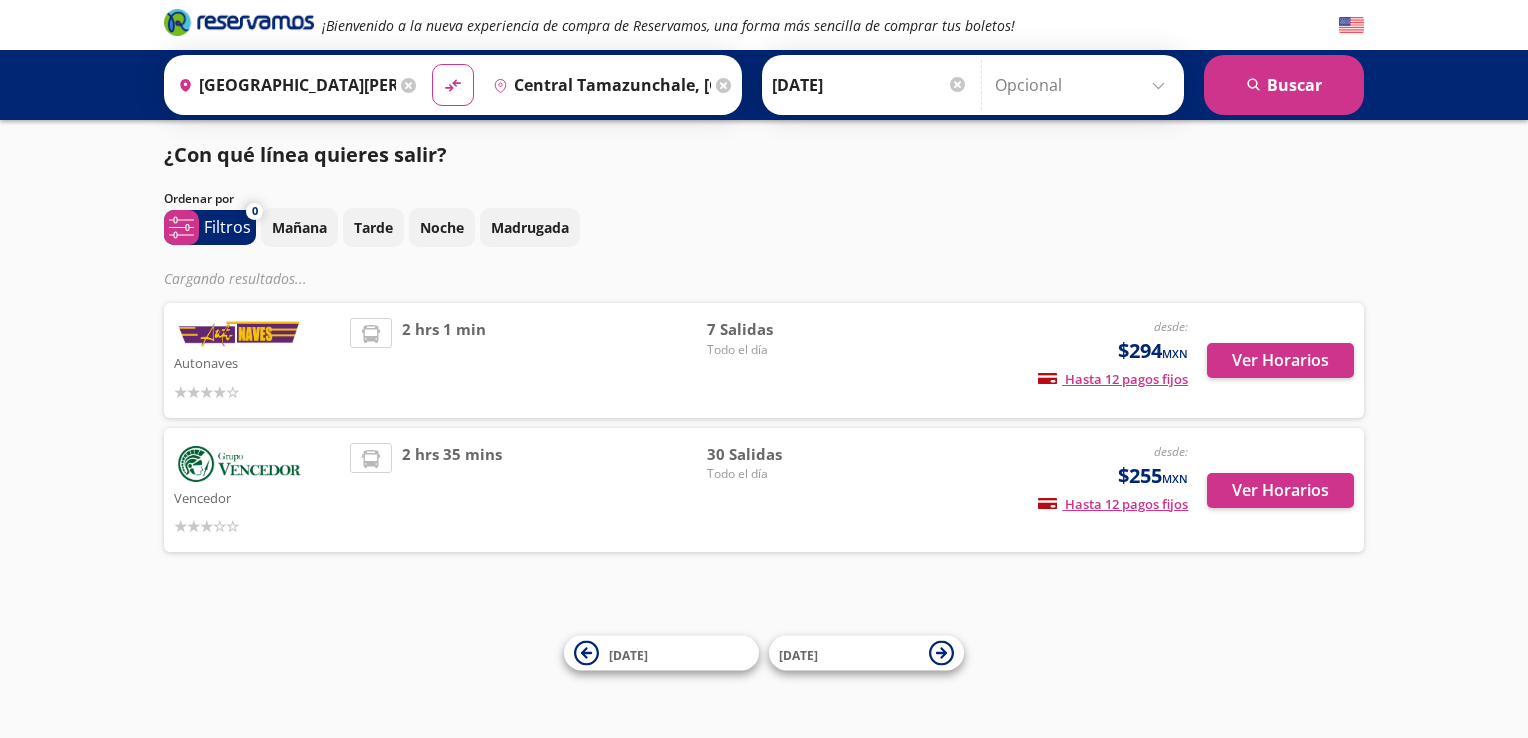 scroll, scrollTop: 0, scrollLeft: 0, axis: both 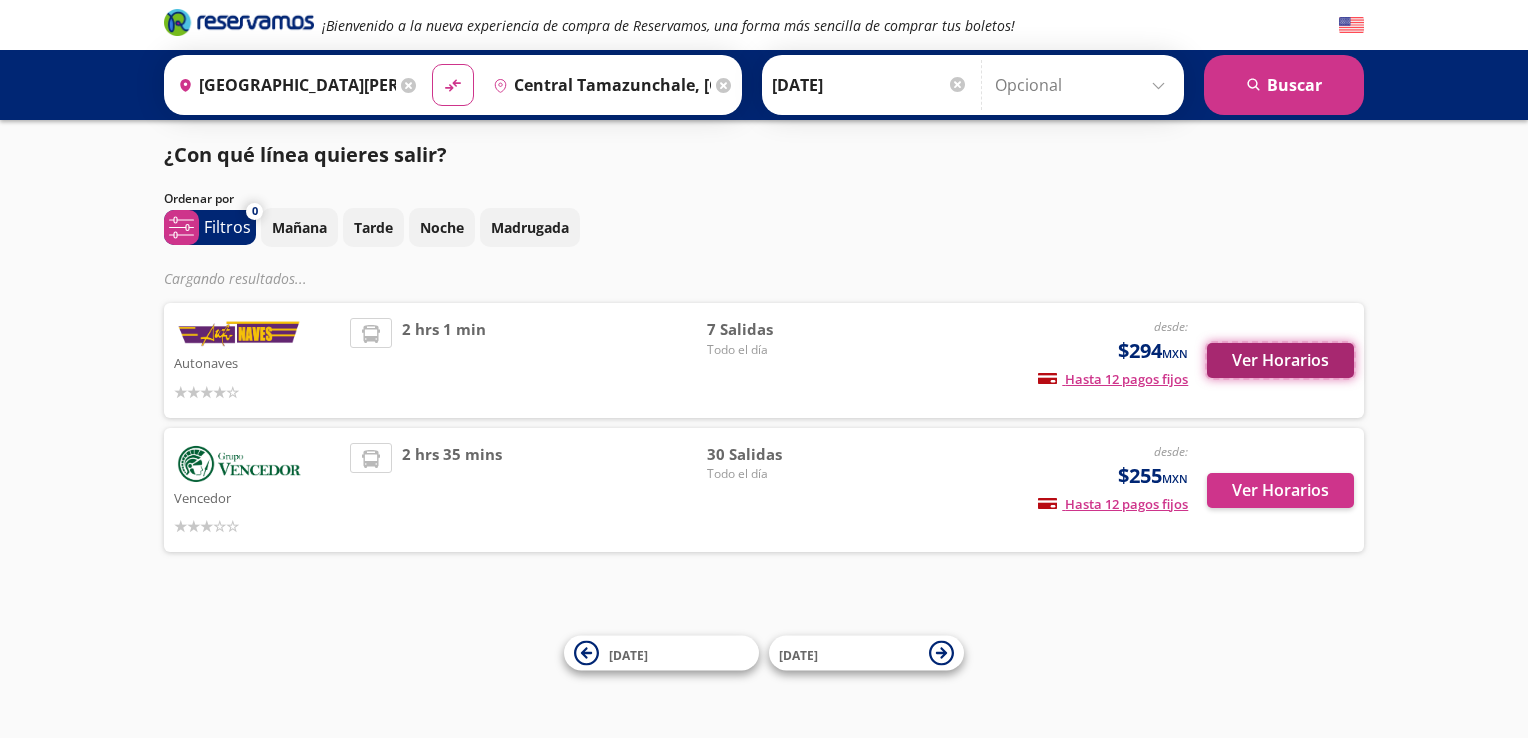 click on "Ver Horarios" at bounding box center (1280, 360) 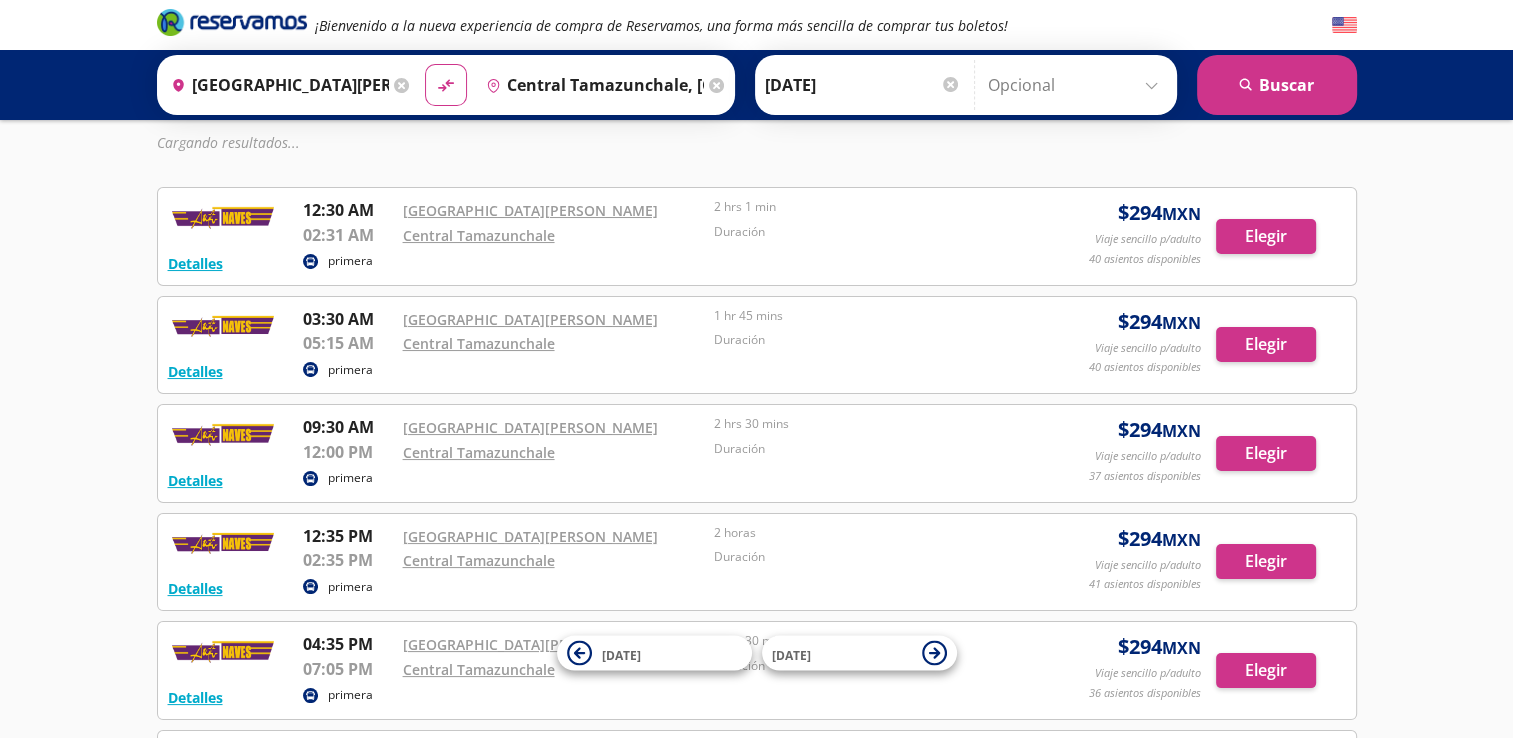scroll, scrollTop: 100, scrollLeft: 0, axis: vertical 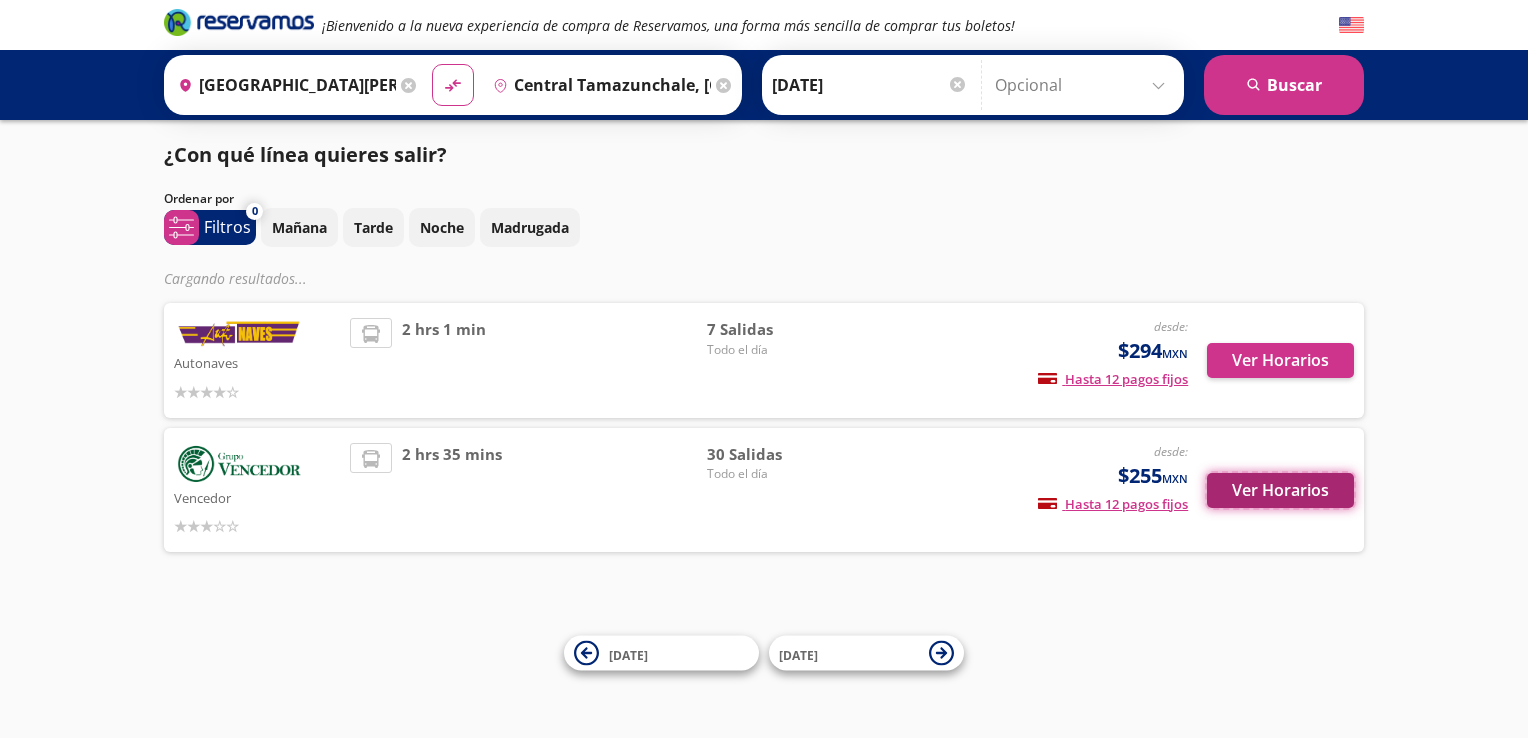 click on "Ver Horarios" at bounding box center (1280, 490) 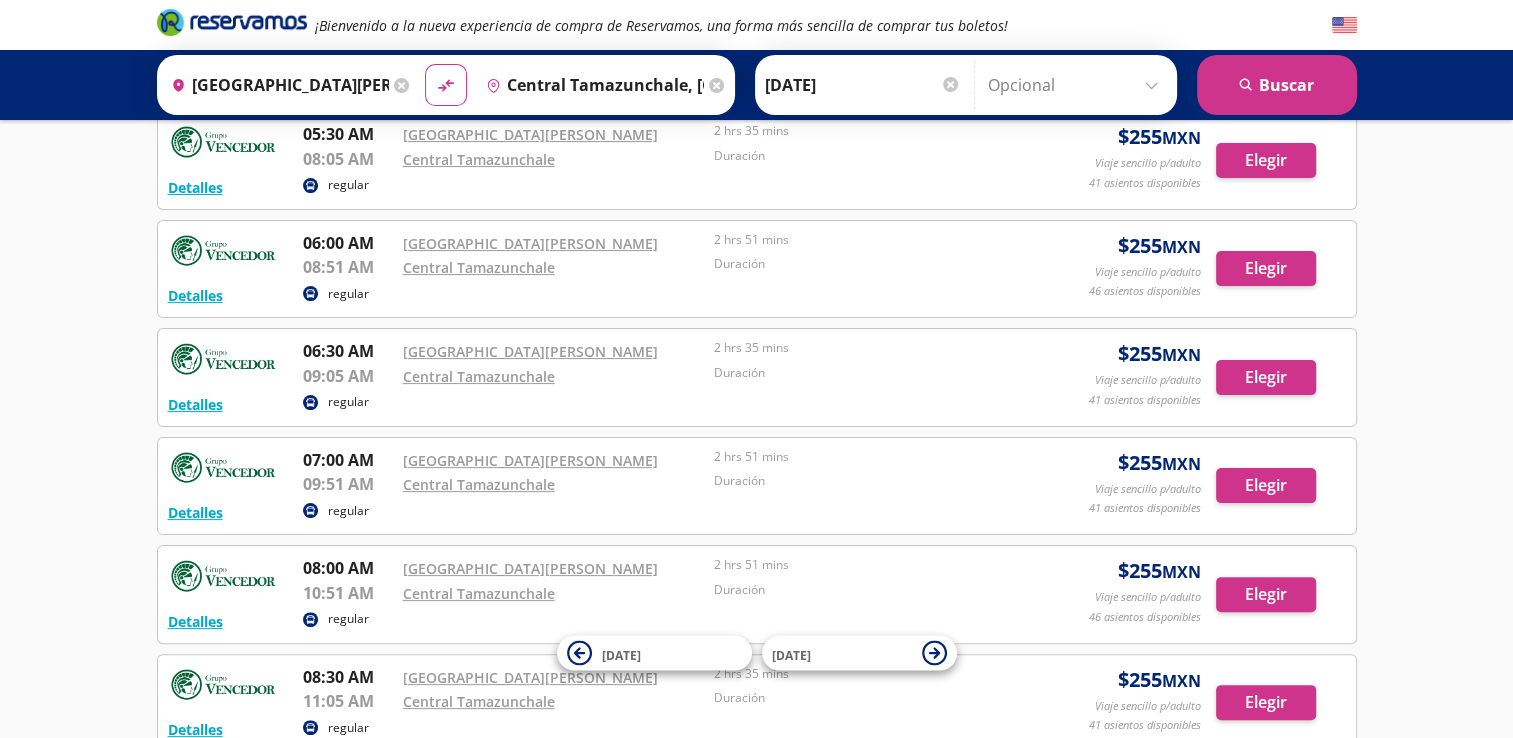 scroll, scrollTop: 400, scrollLeft: 0, axis: vertical 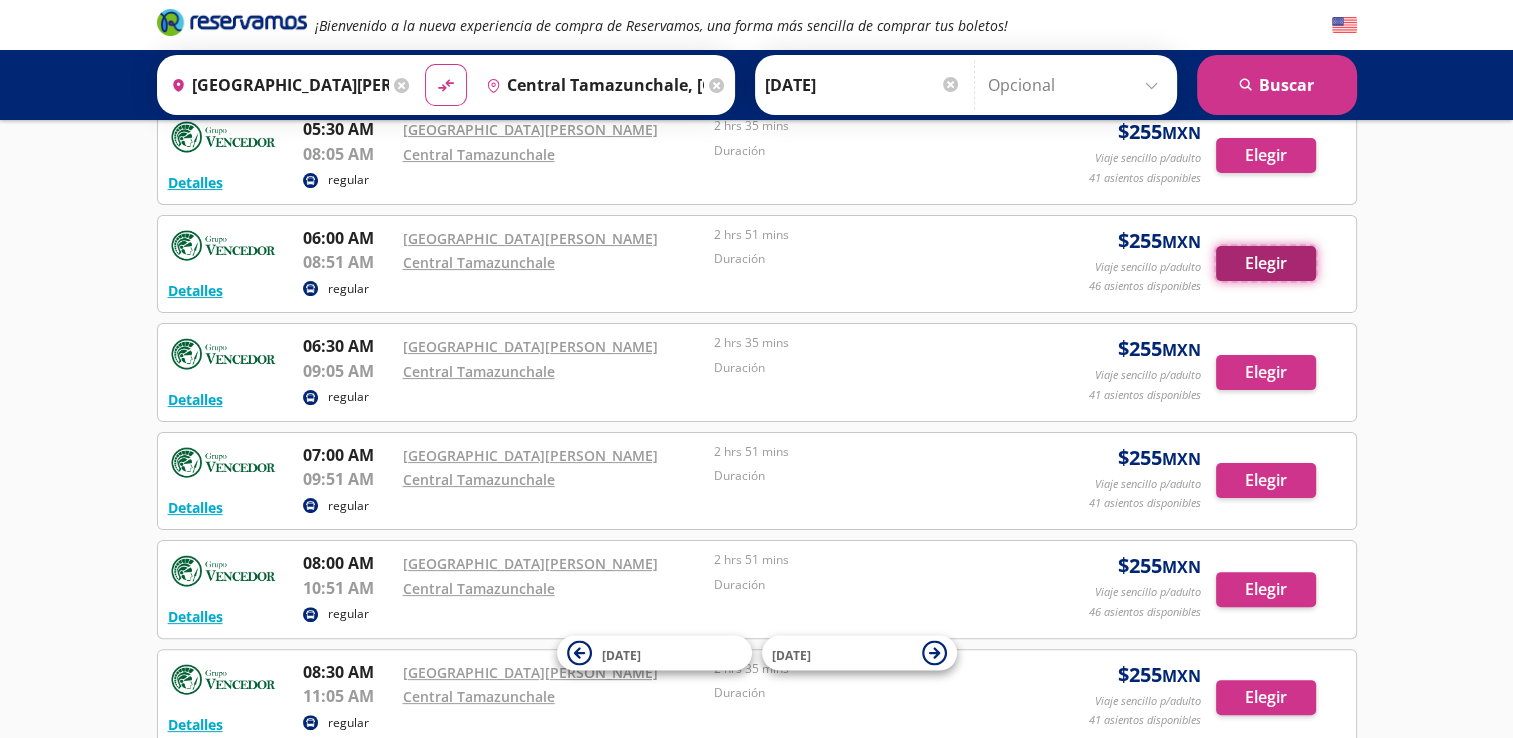 click on "Elegir" at bounding box center [1266, 263] 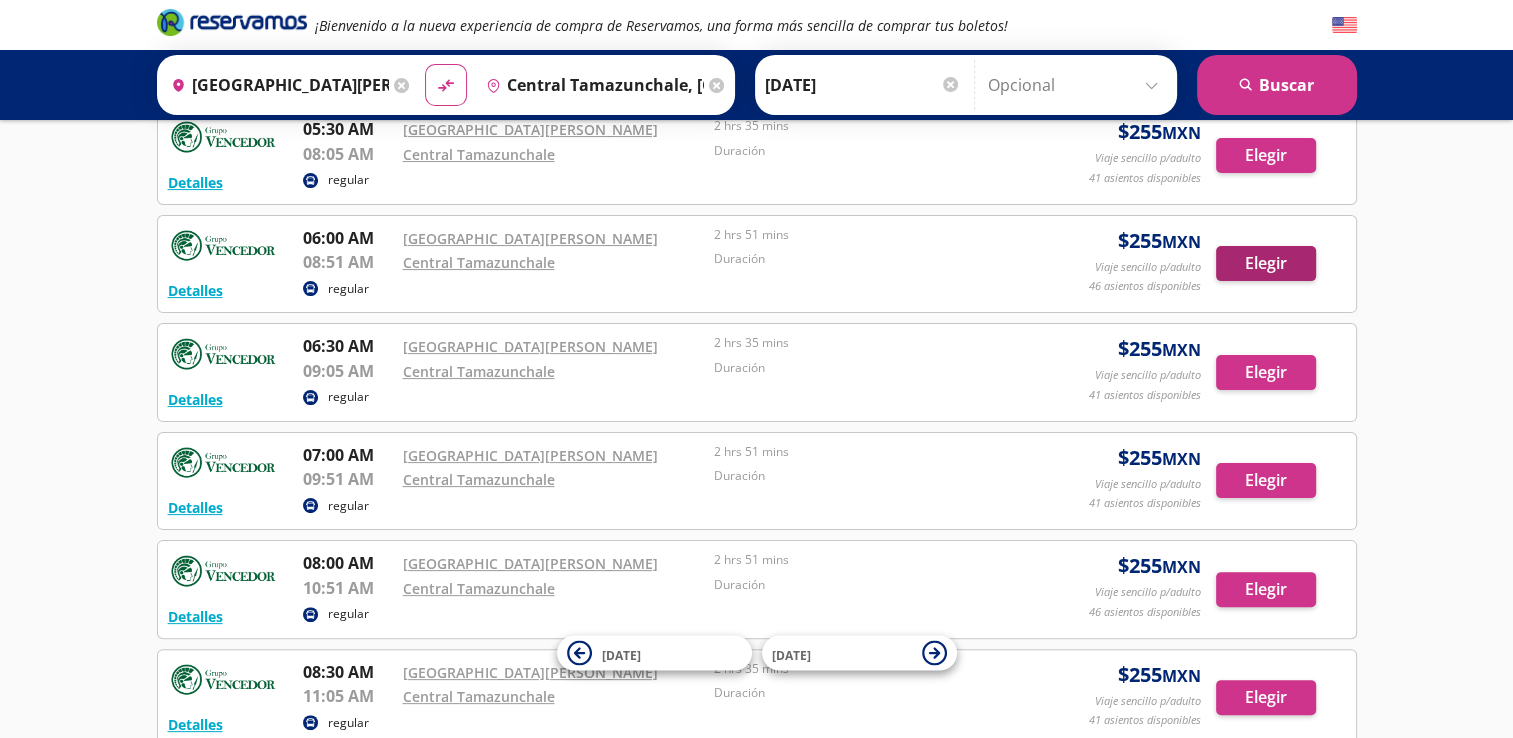 scroll, scrollTop: 0, scrollLeft: 0, axis: both 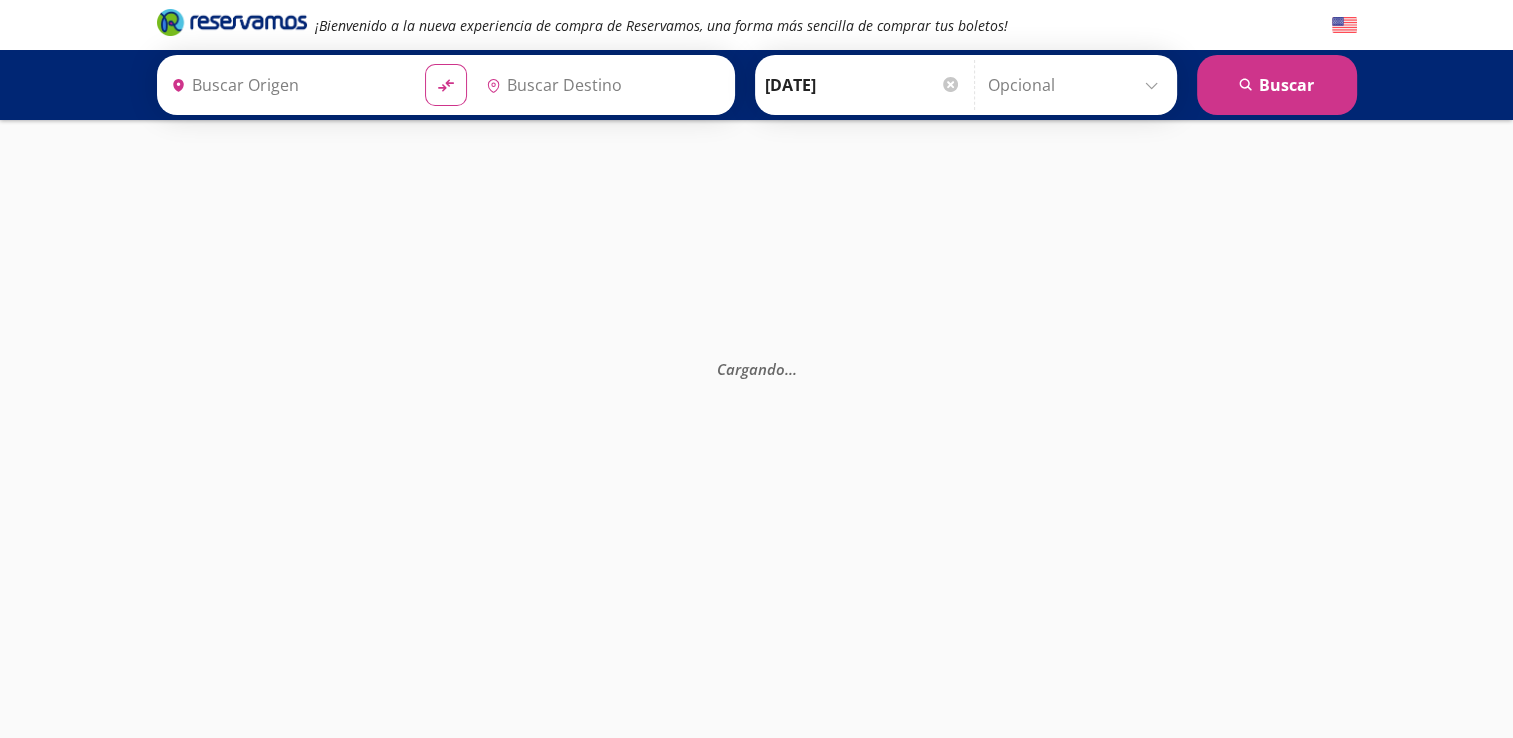 type on "Central Tamazunchale, [GEOGRAPHIC_DATA][PERSON_NAME]" 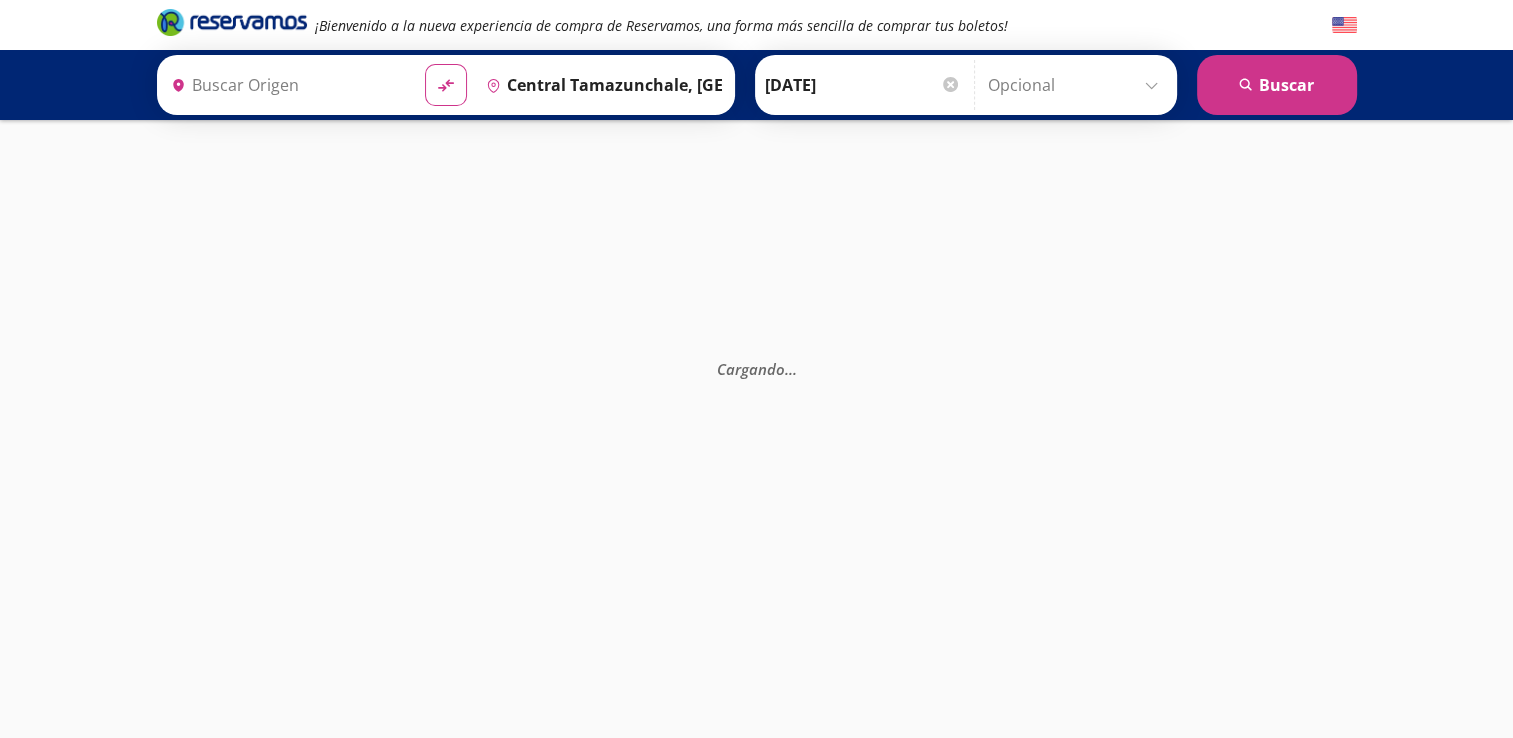 type on "[GEOGRAPHIC_DATA][PERSON_NAME], [GEOGRAPHIC_DATA][PERSON_NAME]" 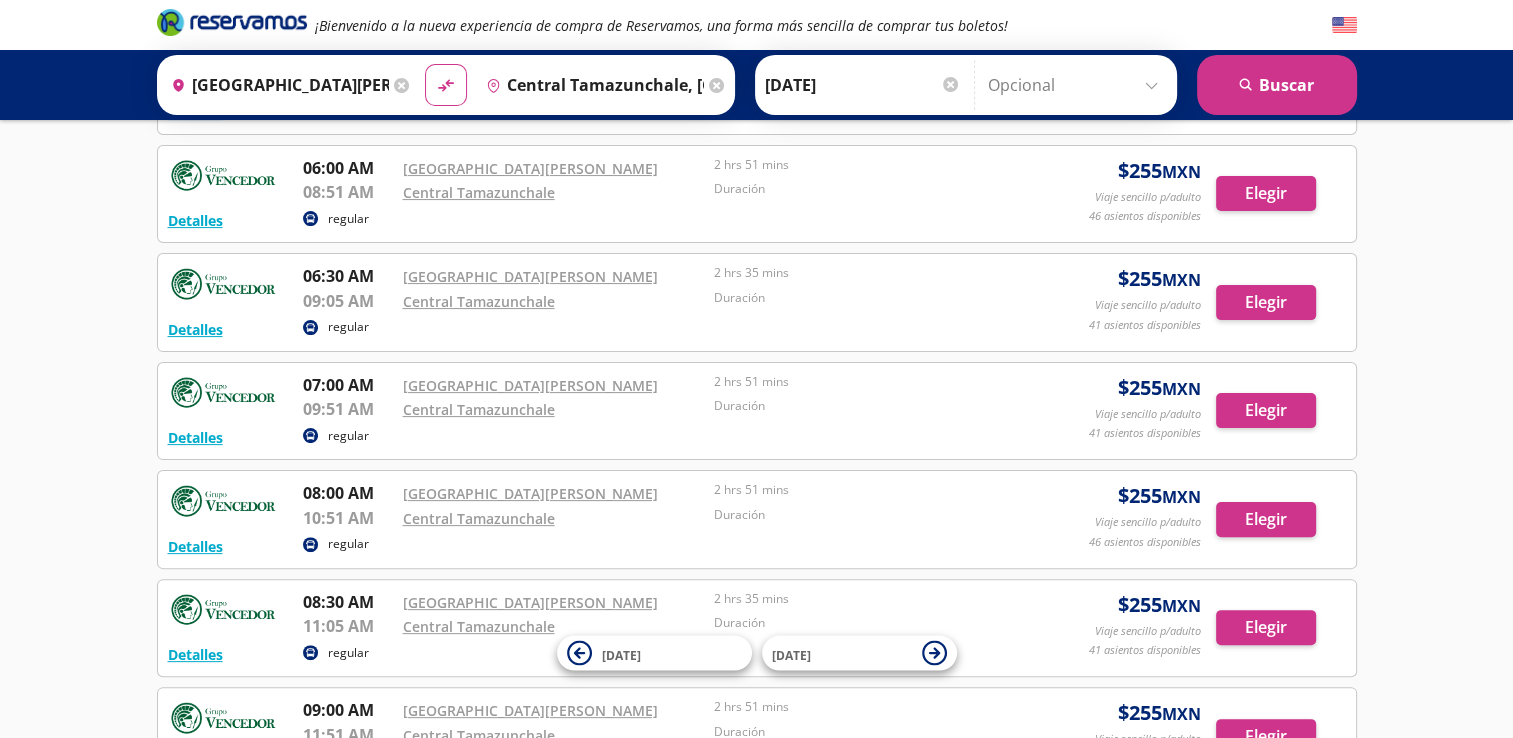 scroll, scrollTop: 500, scrollLeft: 0, axis: vertical 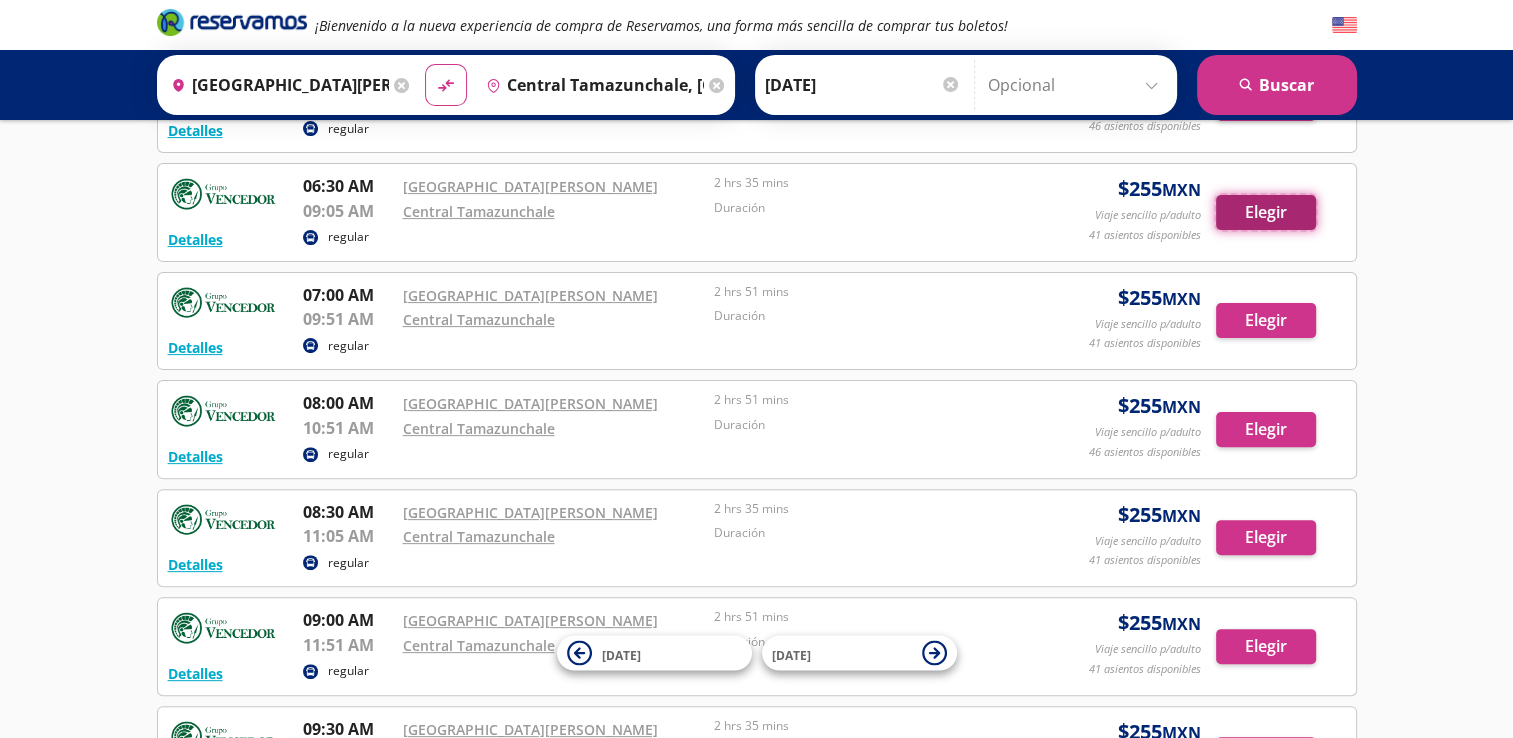 click on "Elegir" at bounding box center (1266, 212) 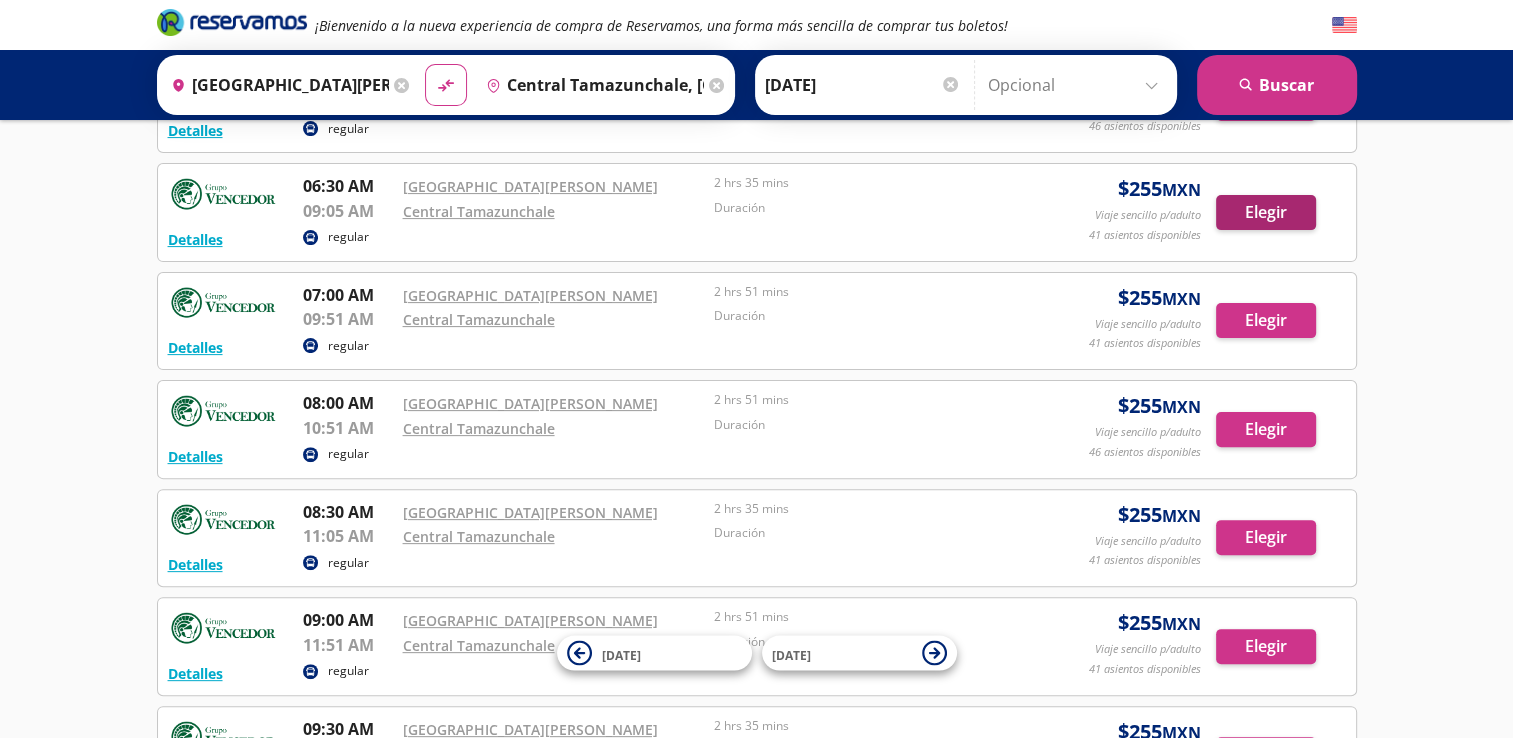 scroll, scrollTop: 0, scrollLeft: 0, axis: both 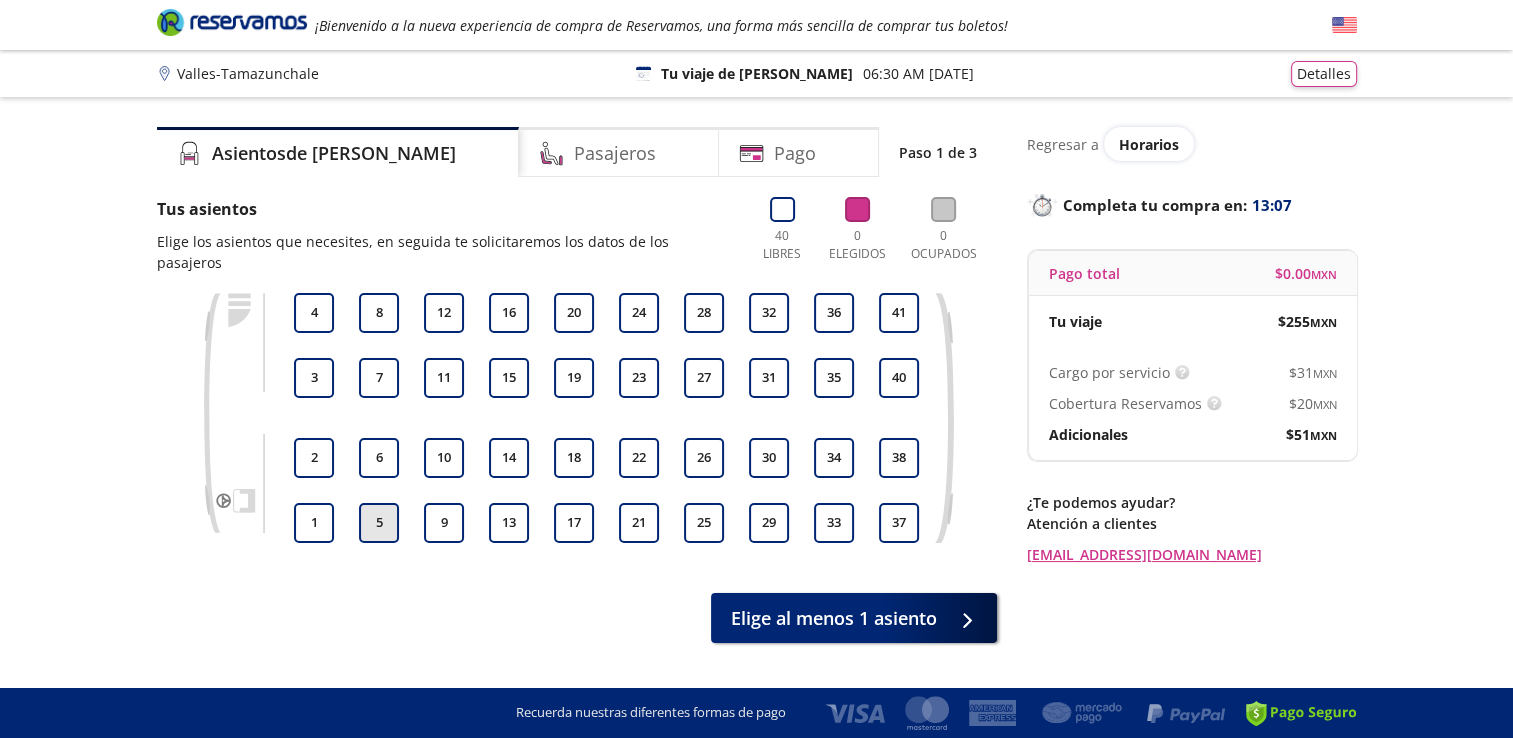 click on "5" at bounding box center (379, 523) 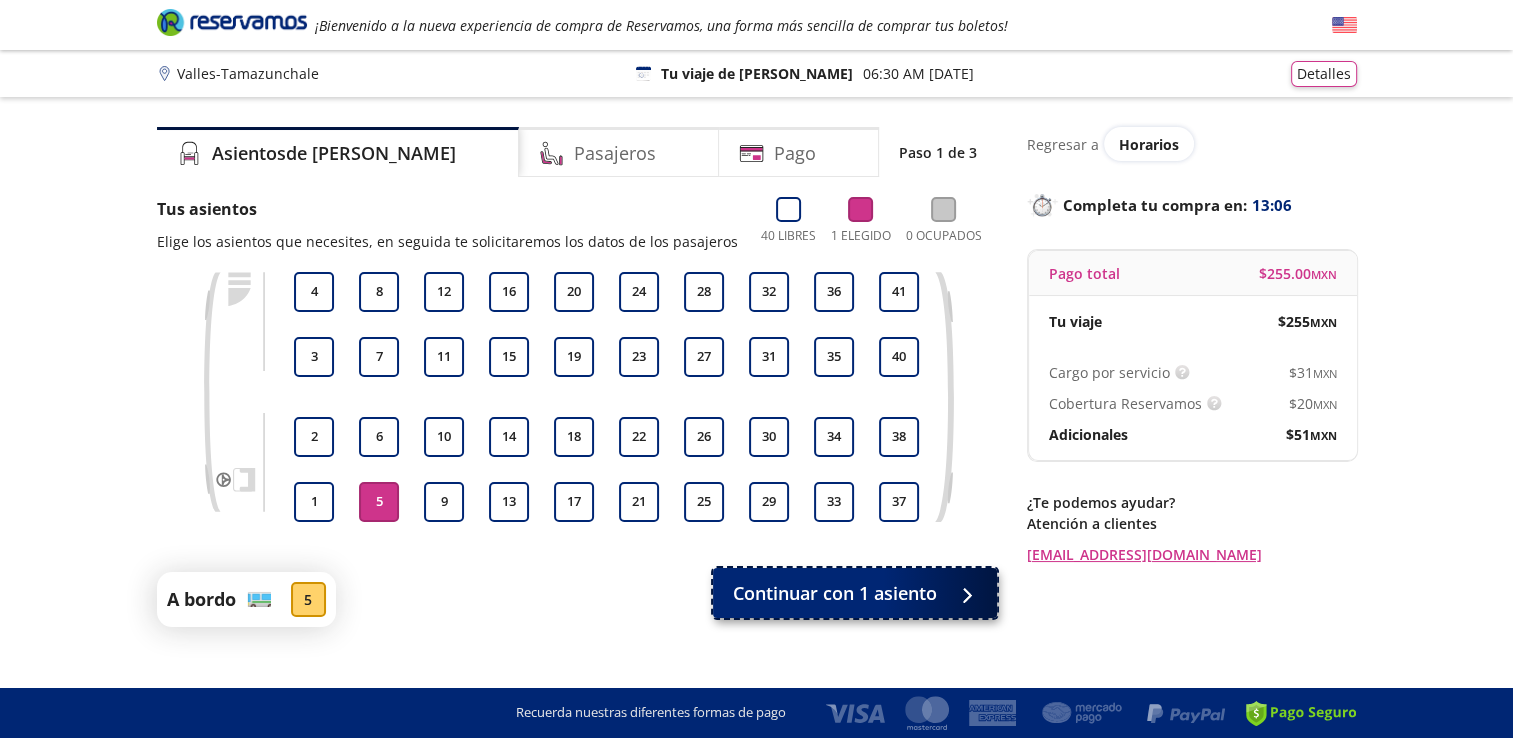 click on "Continuar con 1 asiento" at bounding box center (835, 593) 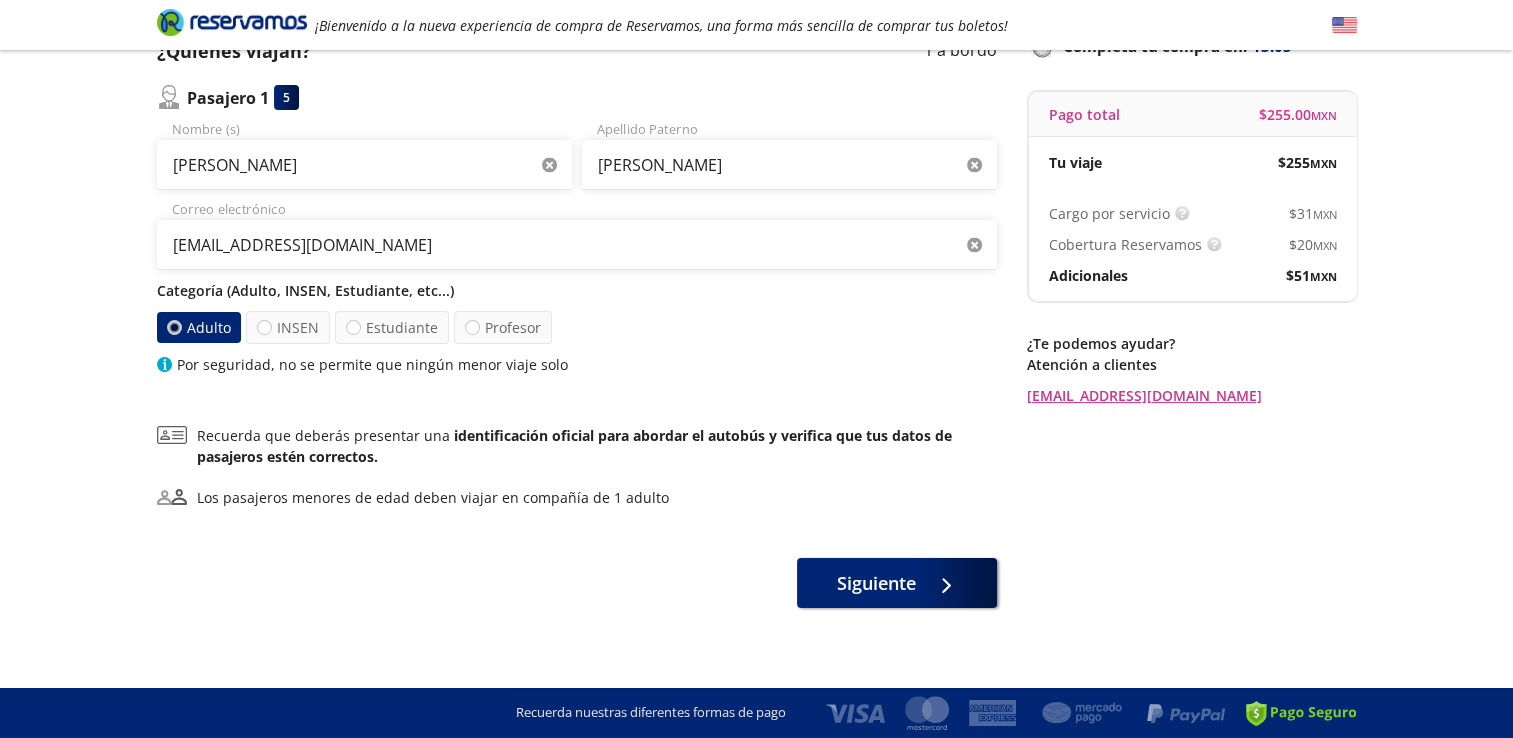 scroll, scrollTop: 168, scrollLeft: 0, axis: vertical 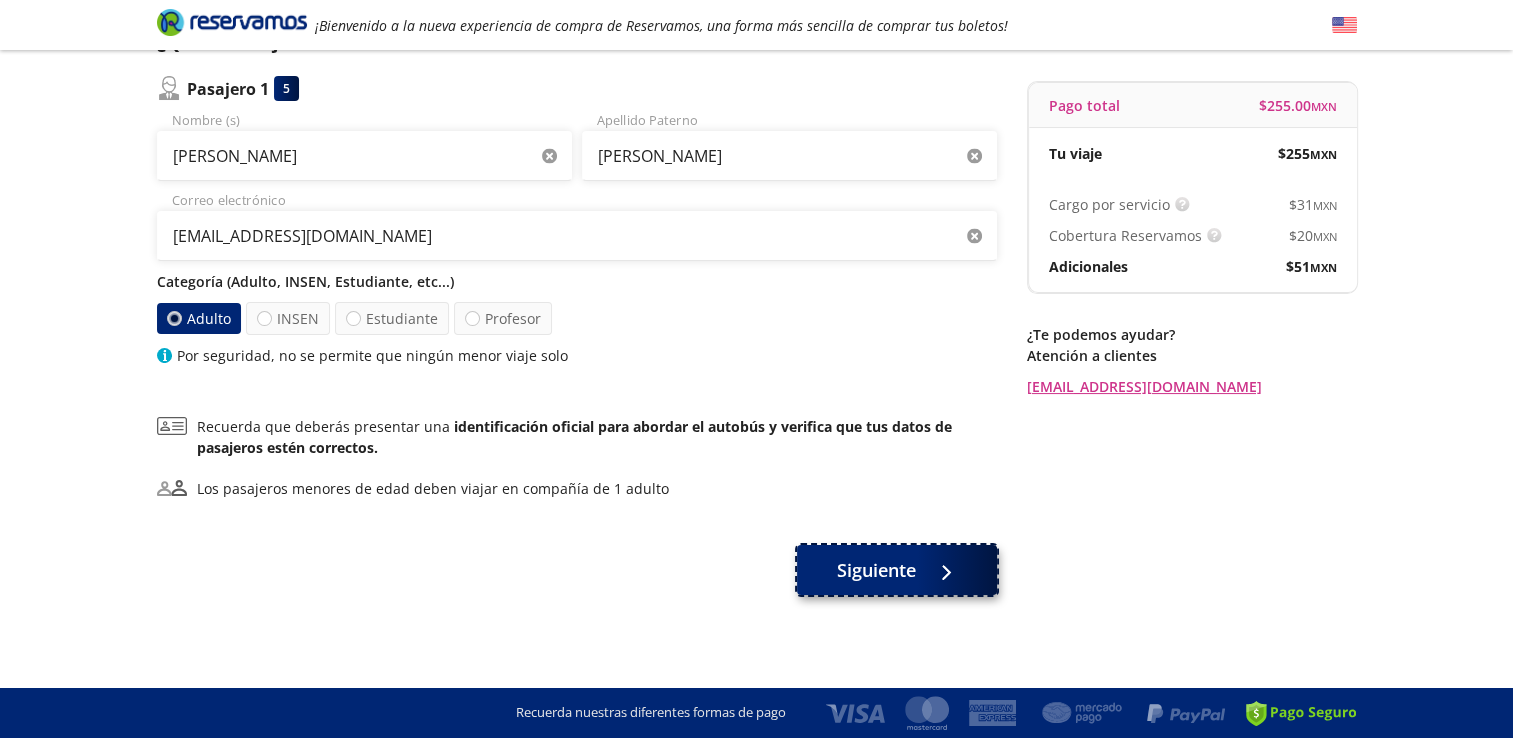 click on "Siguiente" at bounding box center [876, 570] 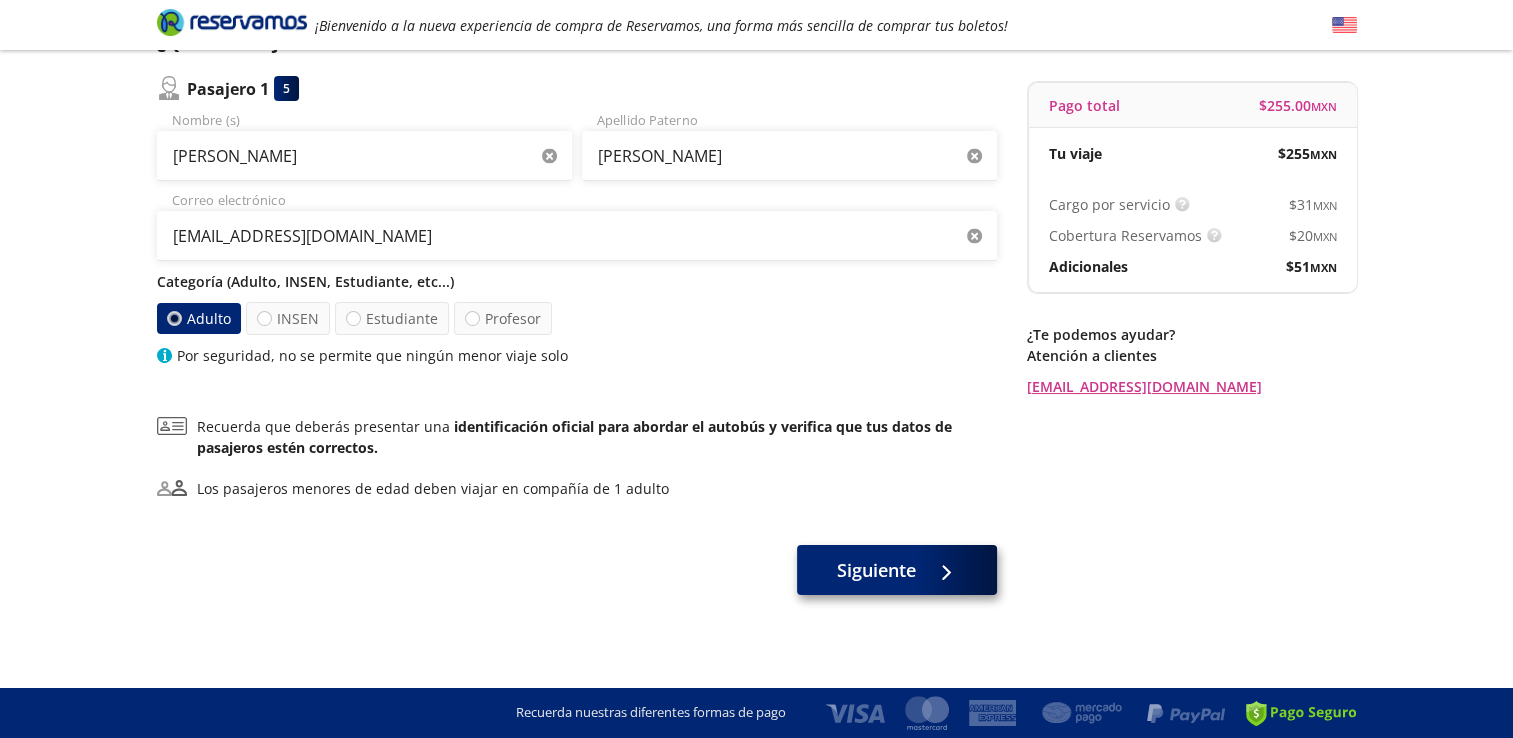 scroll, scrollTop: 0, scrollLeft: 0, axis: both 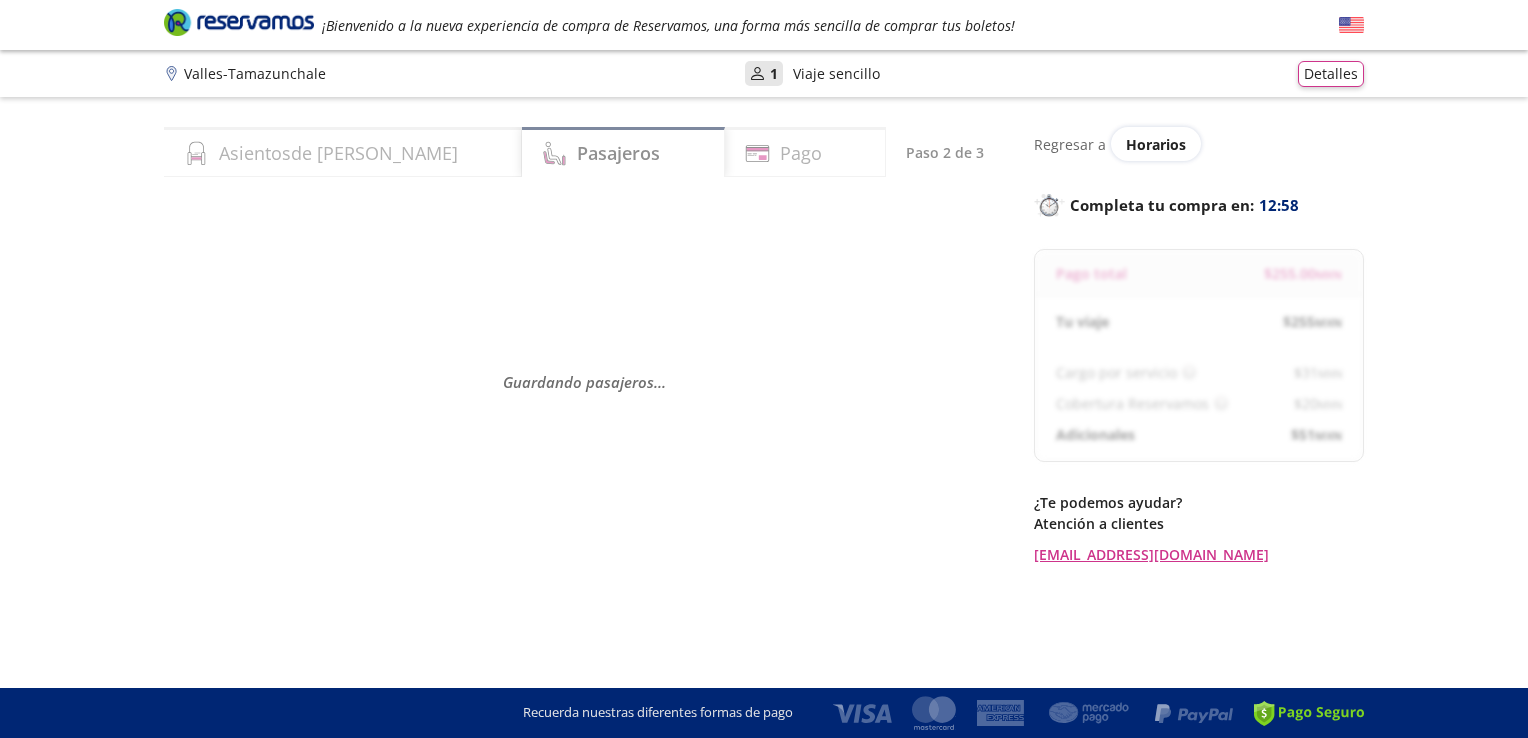 select on "MX" 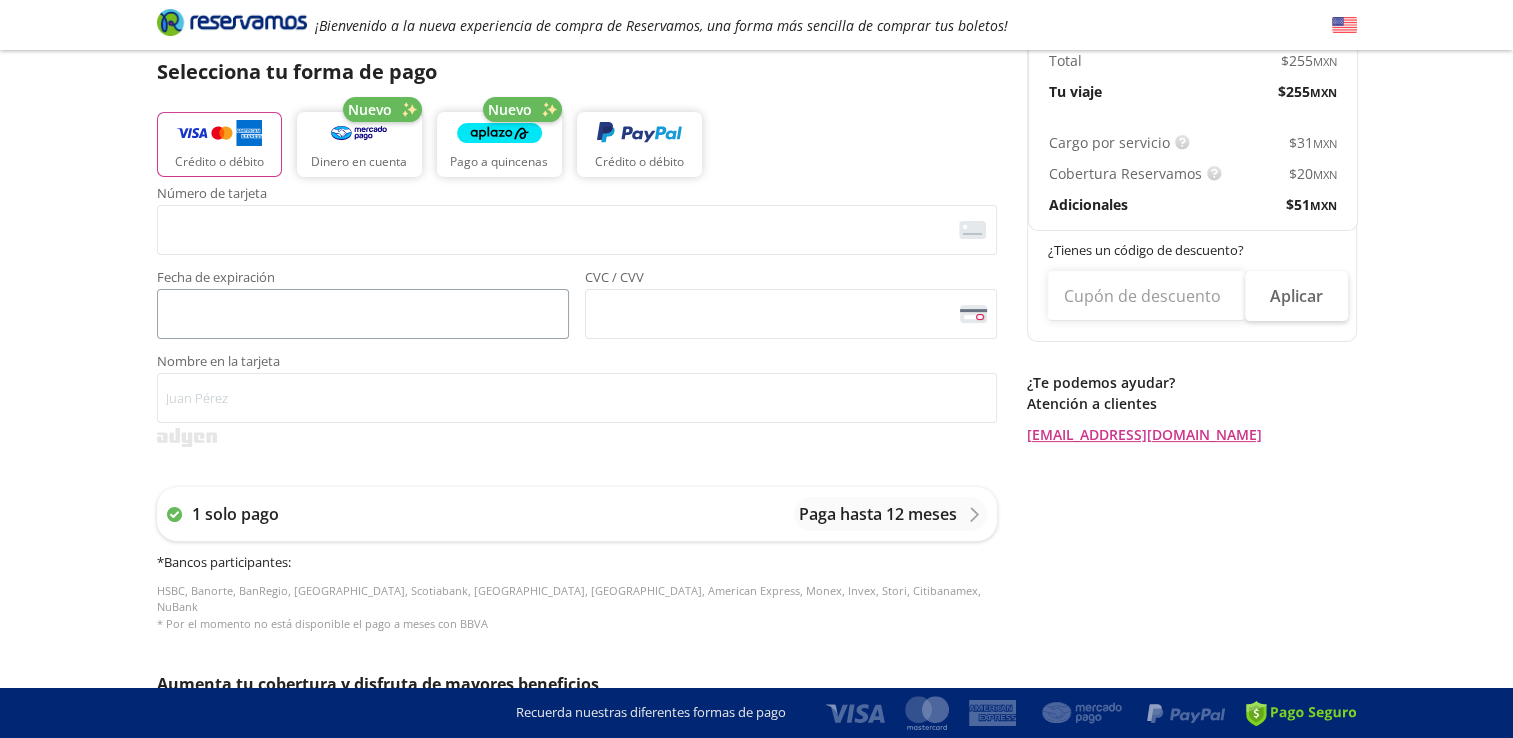 scroll, scrollTop: 400, scrollLeft: 0, axis: vertical 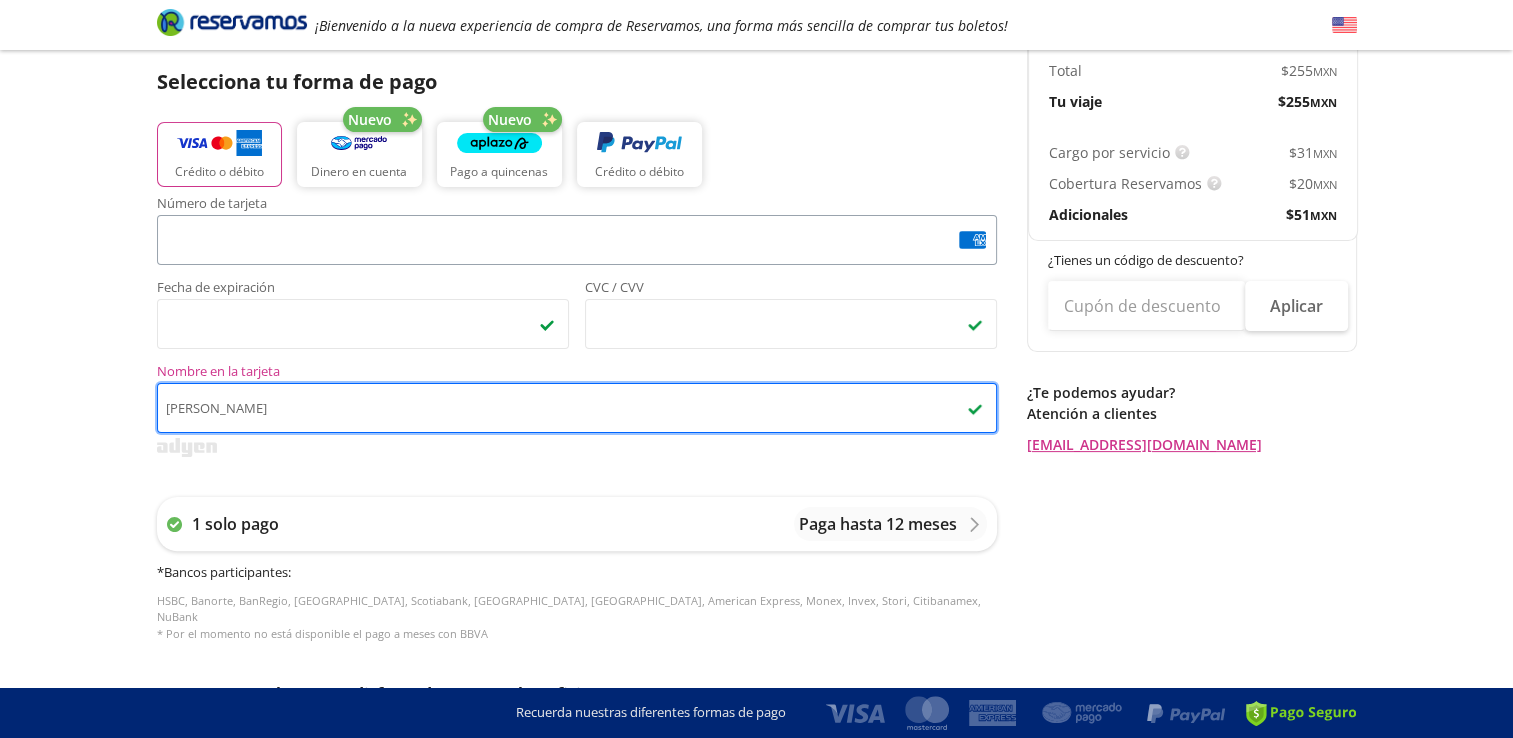 type on "[PERSON_NAME]" 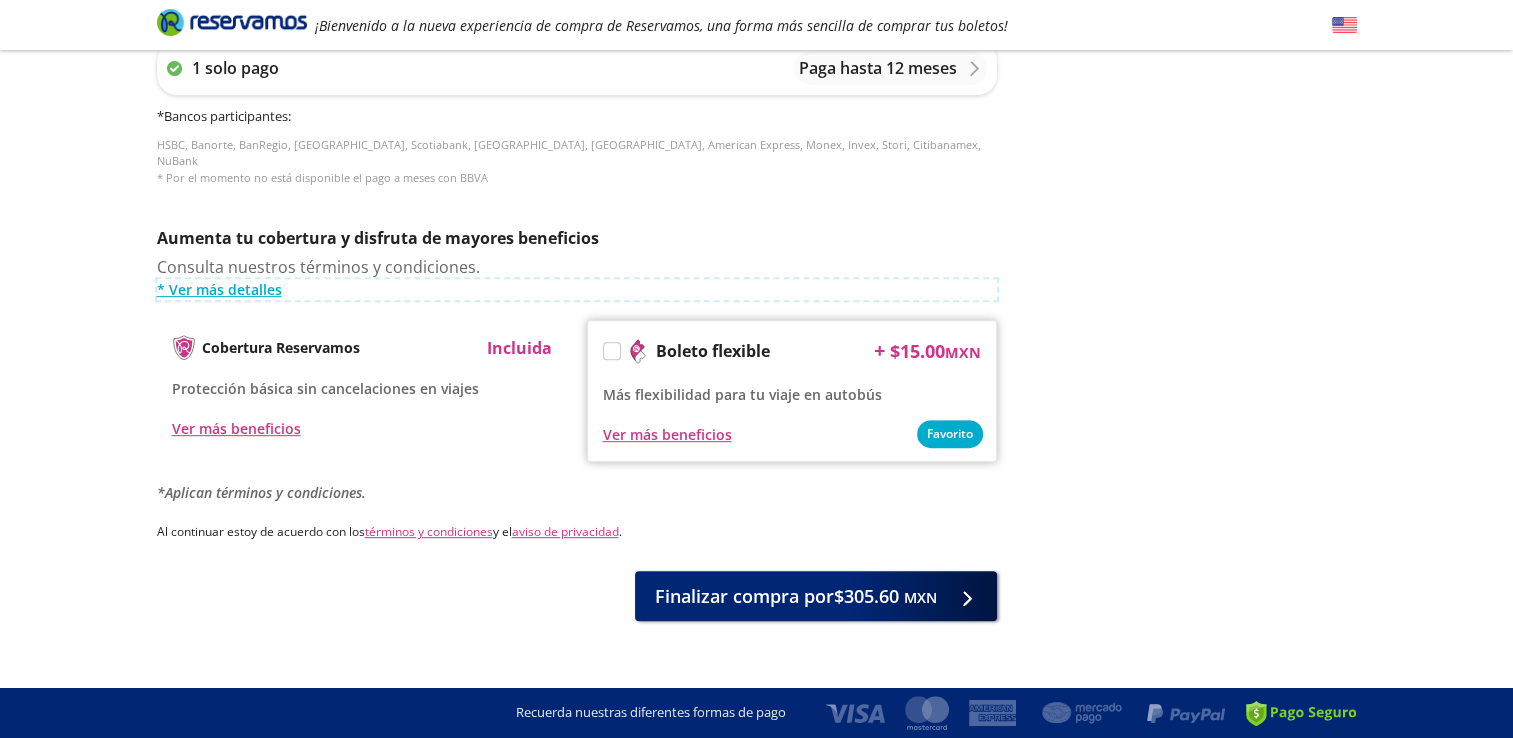 scroll, scrollTop: 862, scrollLeft: 0, axis: vertical 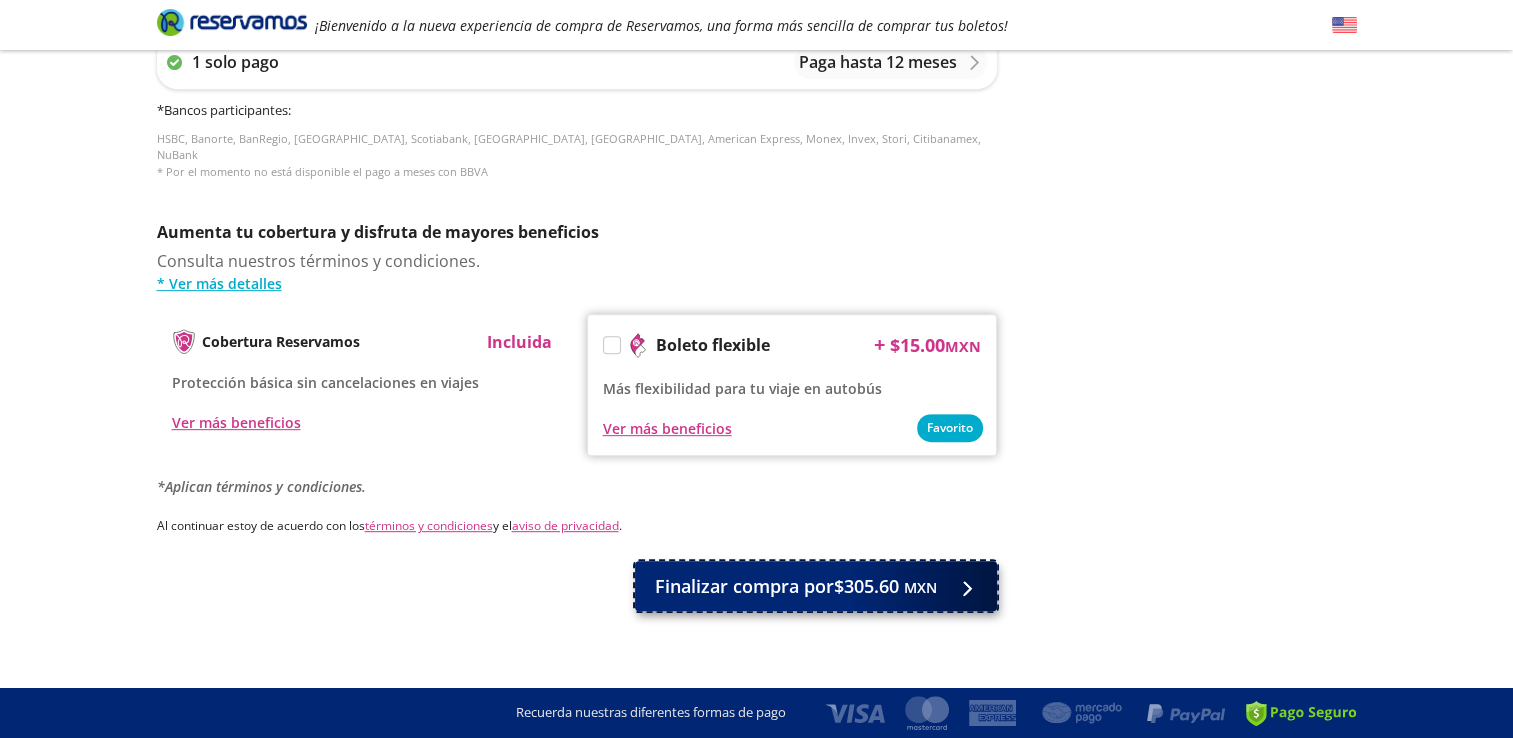 click on "Finalizar compra por  $305.60   MXN" at bounding box center (796, 586) 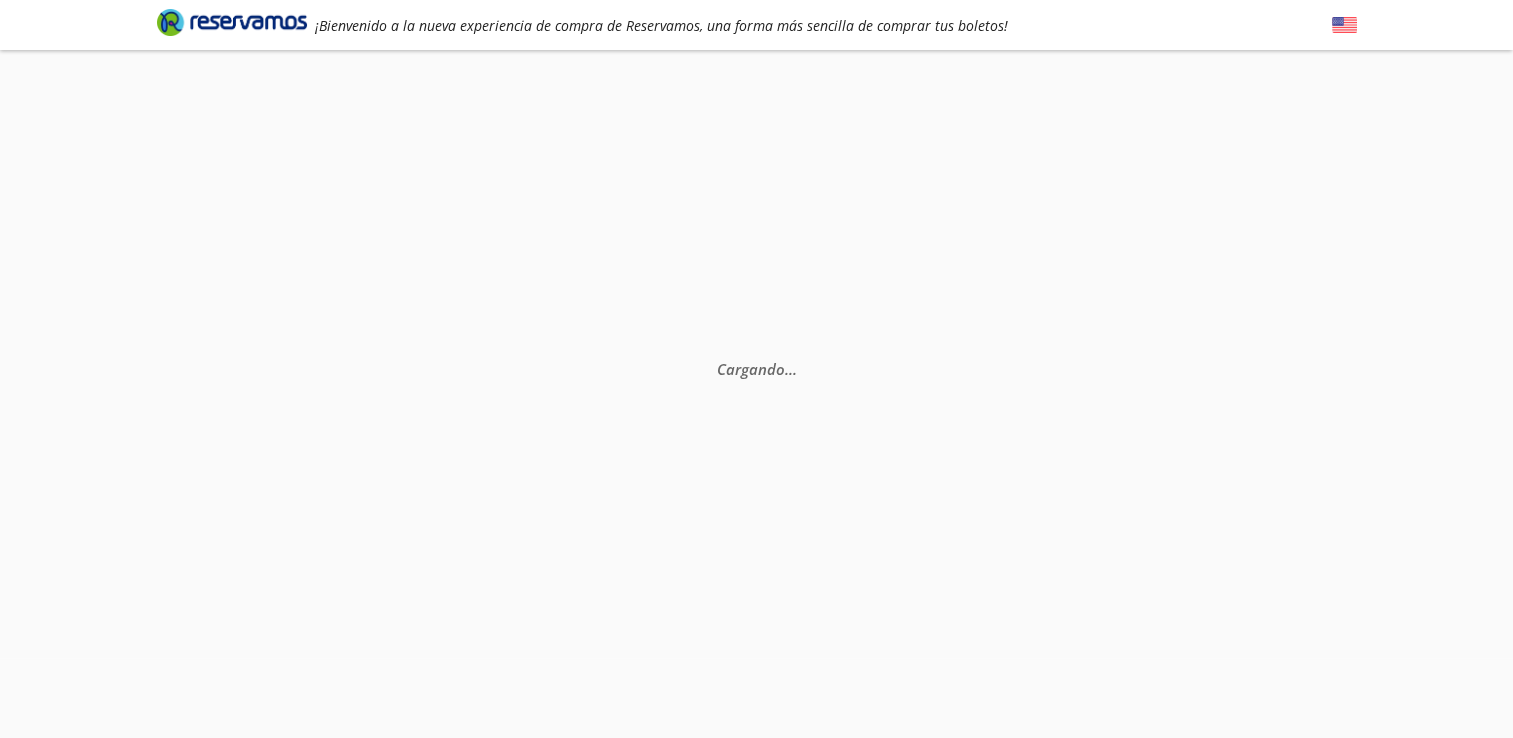 scroll, scrollTop: 0, scrollLeft: 0, axis: both 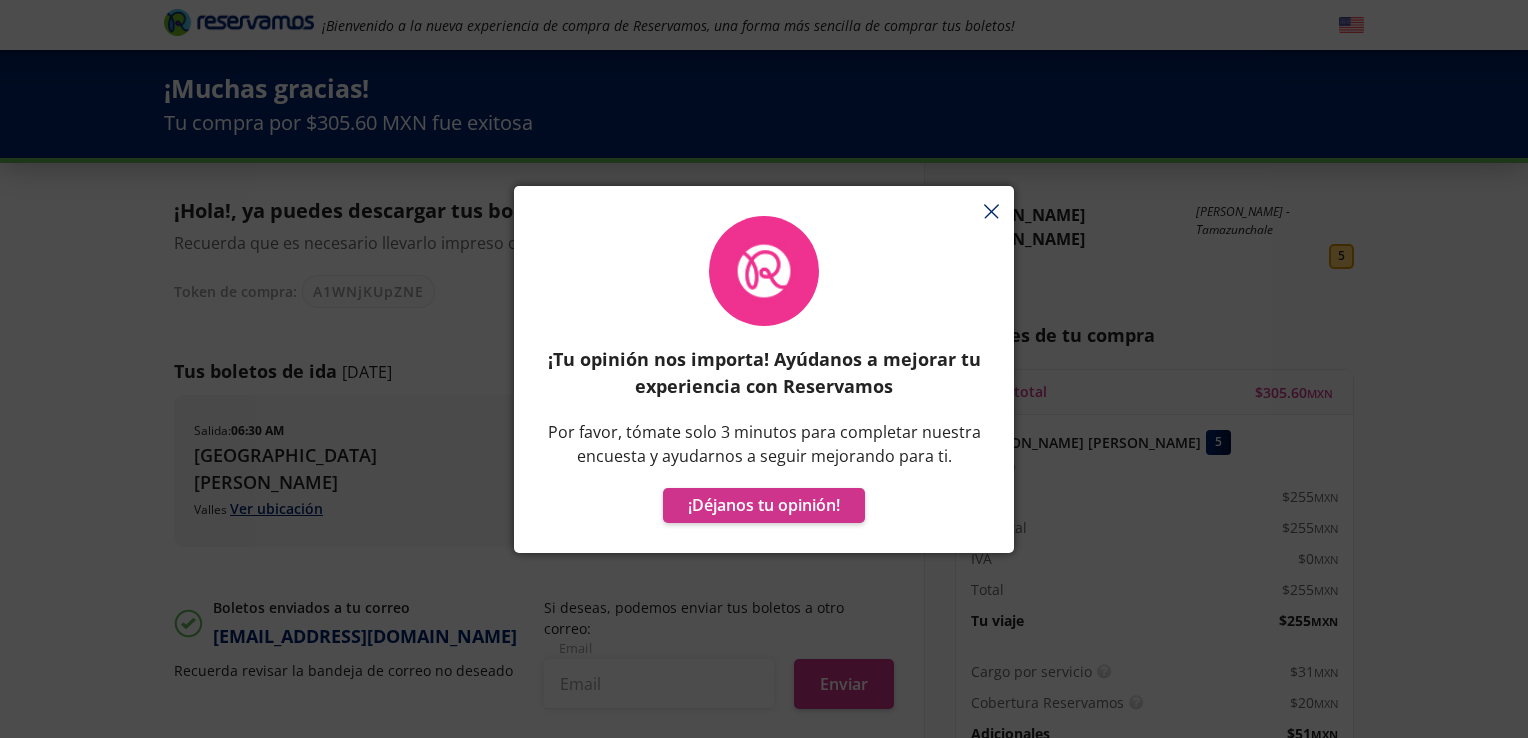 click on "¡Tu opinión nos importa! Ayúdanos a mejorar tu experiencia con Reservamos Por favor, tómate solo 3 minutos para completar nuestra encuesta y ayudarnos a seguir mejorando para ti. ¡Déjanos tu opinión!" at bounding box center (764, 379) 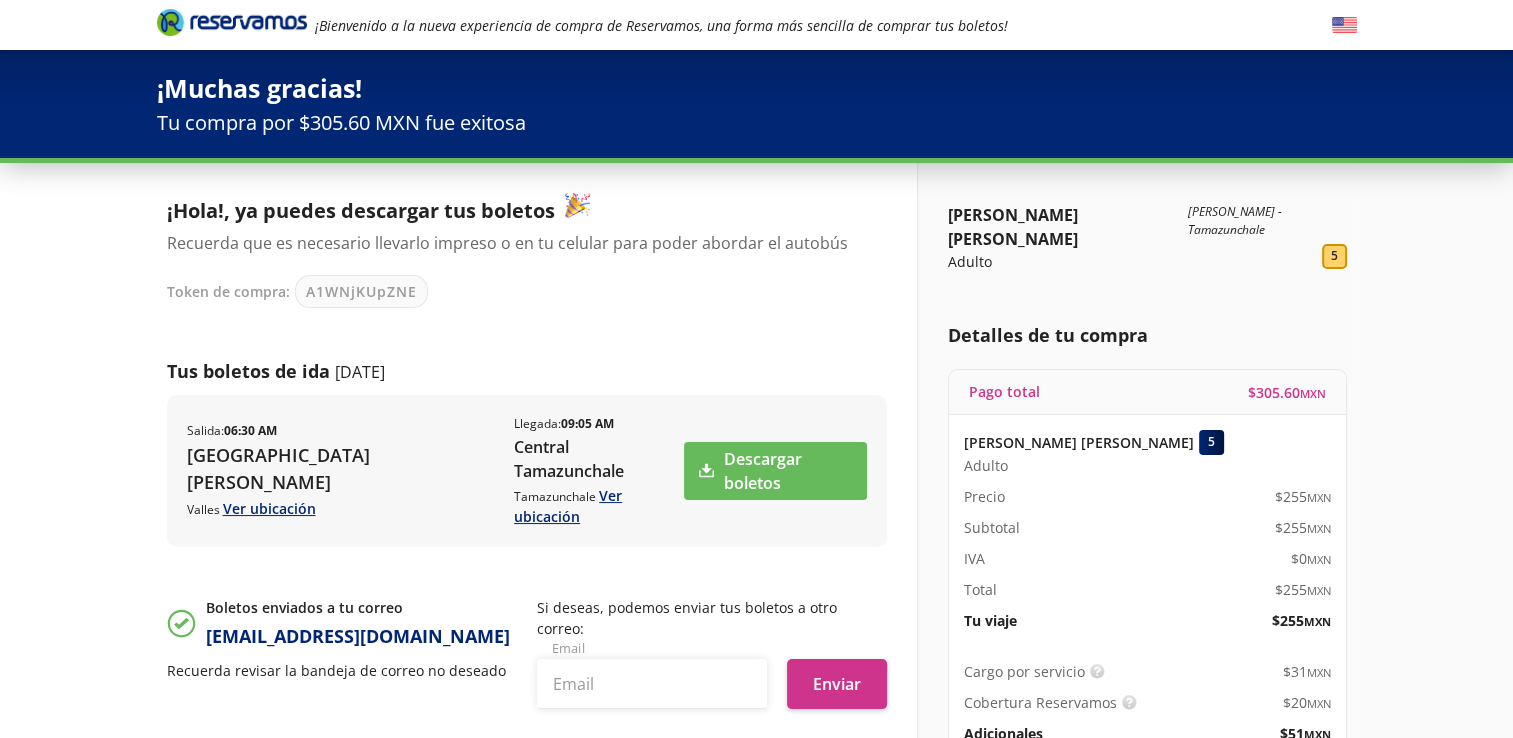 click on "[PERSON_NAME] [PERSON_NAME] Adulto [PERSON_NAME] - Tamazunchale 5 Detalles de tu compra Pago total $ 305.60  MXN [PERSON_NAME] [PERSON_NAME] 5 Adulto Precio  $ 255  MXN Subtotal  $ 255  MXN IVA  $ 0  MXN Total  $ 255  MXN Tu viaje  $ 255  MXN Cargo por servicio  Esto nos permite seguir trabajando para ofrecerte la mayor cobertura de rutas y brindarte una experiencia de compra [PERSON_NAME] y garantizada. $ 31  MXN Cobertura Reservamos  Sólo 1 cambio (mínimo con solicitud 6 horas previas a la salida del viaje). Válido con la misma línea que realizaste la compra. $ 20  MXN Adicionales  $ 51  MXN" at bounding box center [1147, 476] 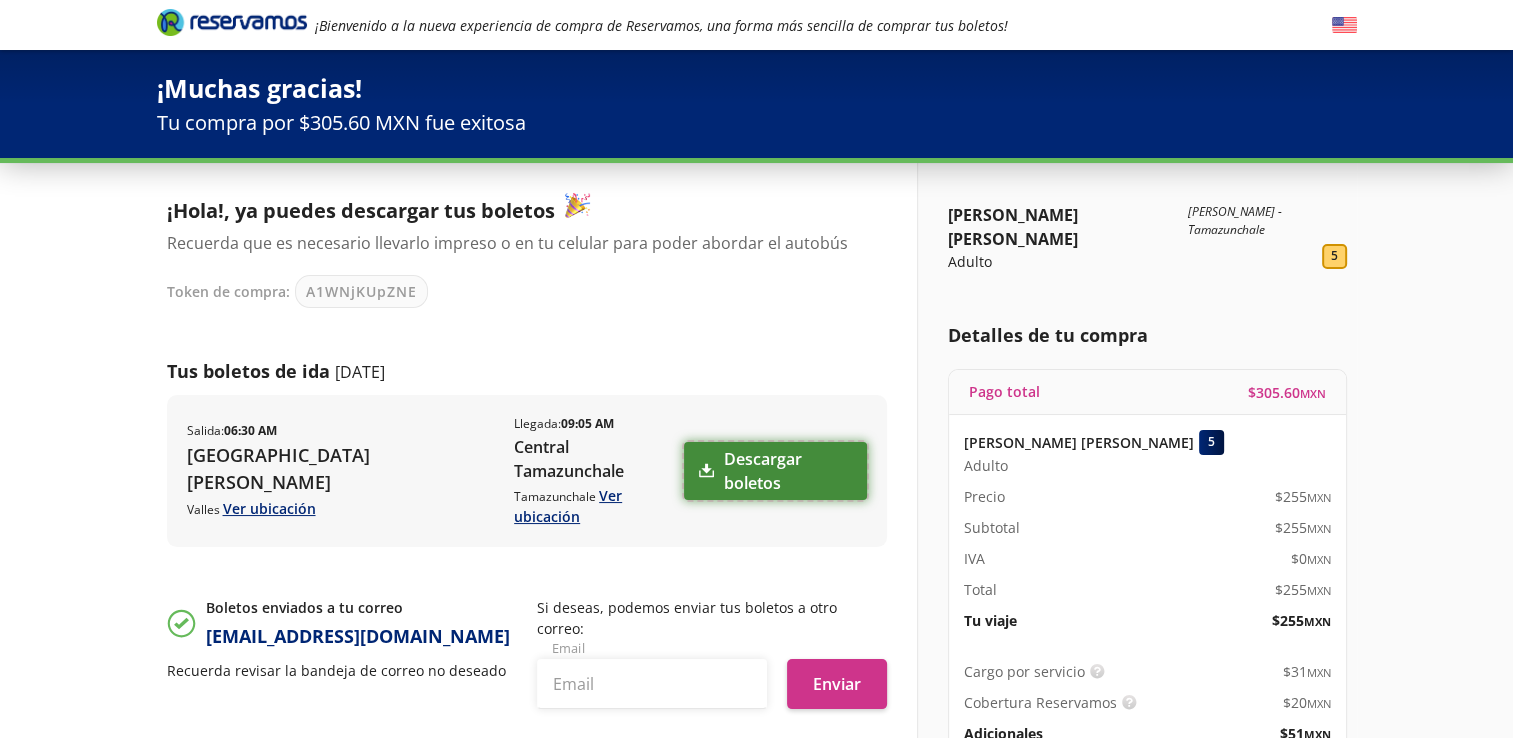 click on "Descargar boletos" at bounding box center [775, 471] 